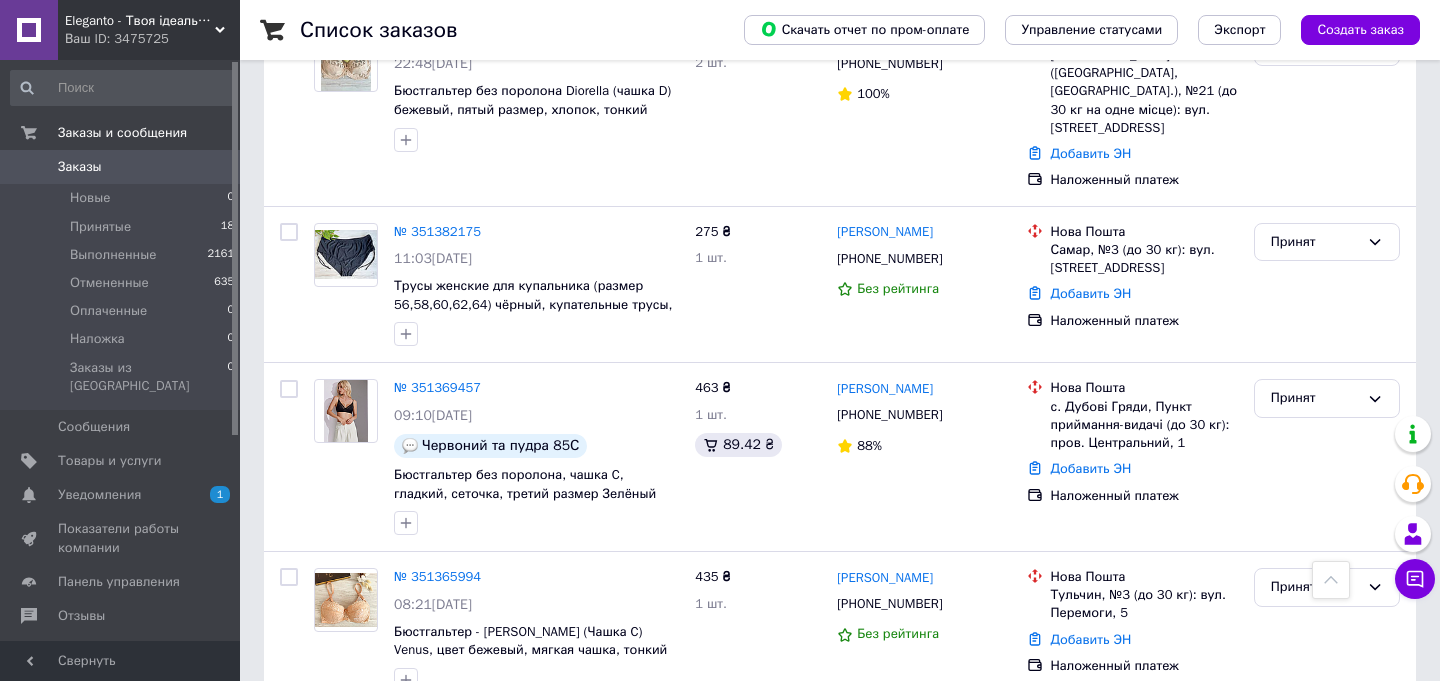 scroll, scrollTop: 3140, scrollLeft: 0, axis: vertical 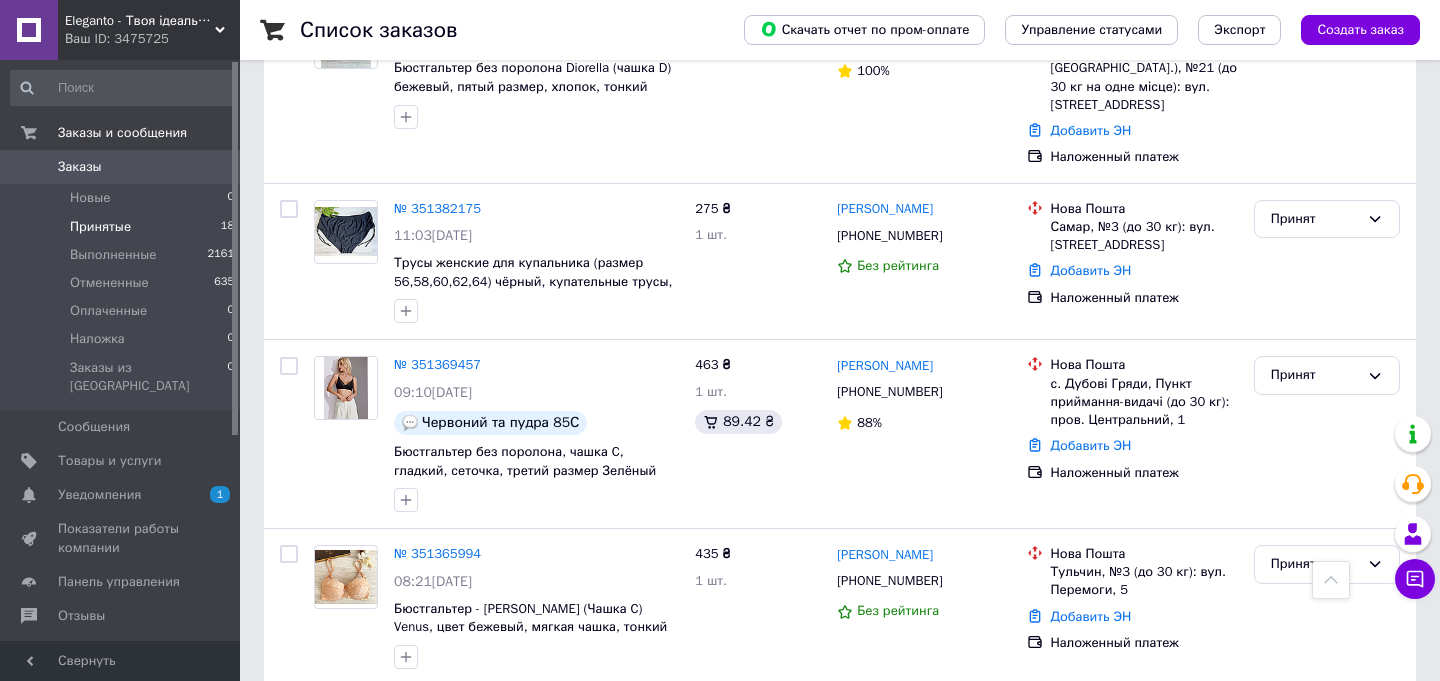click on "Принятые" at bounding box center [100, 227] 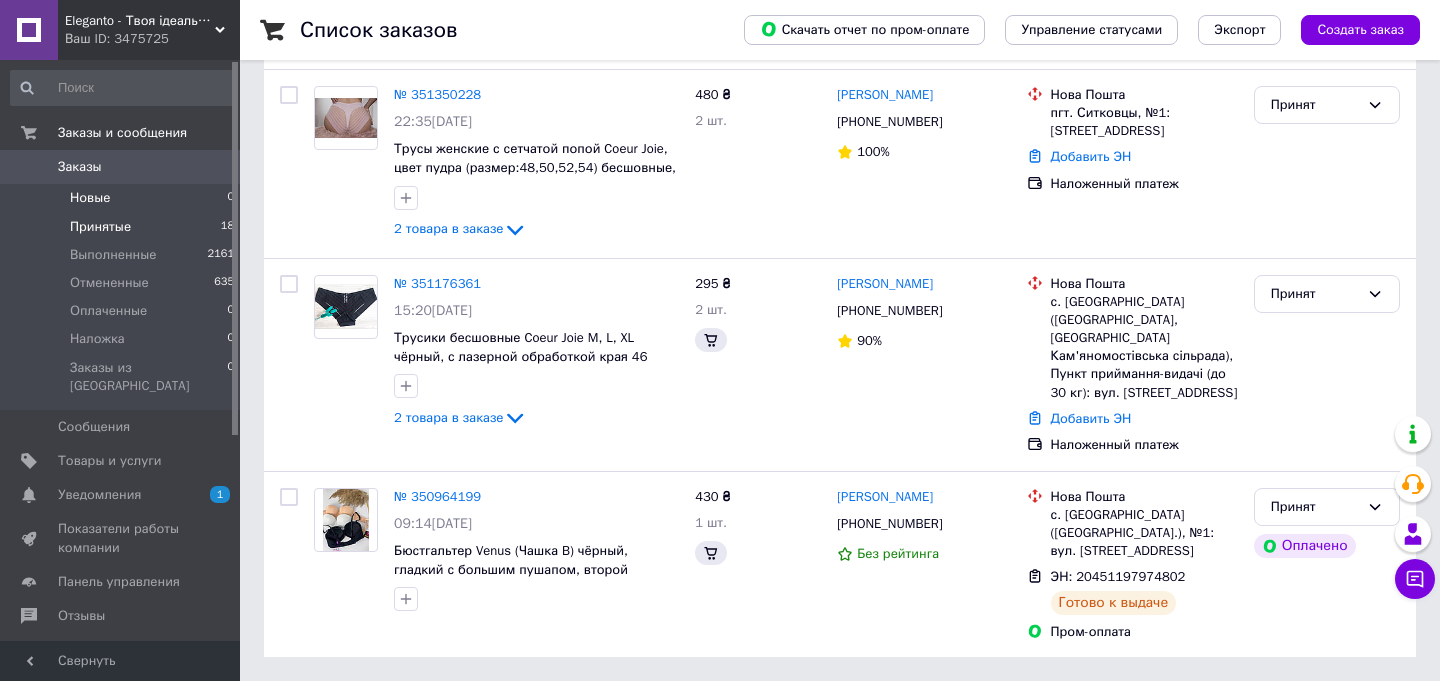 scroll, scrollTop: 0, scrollLeft: 0, axis: both 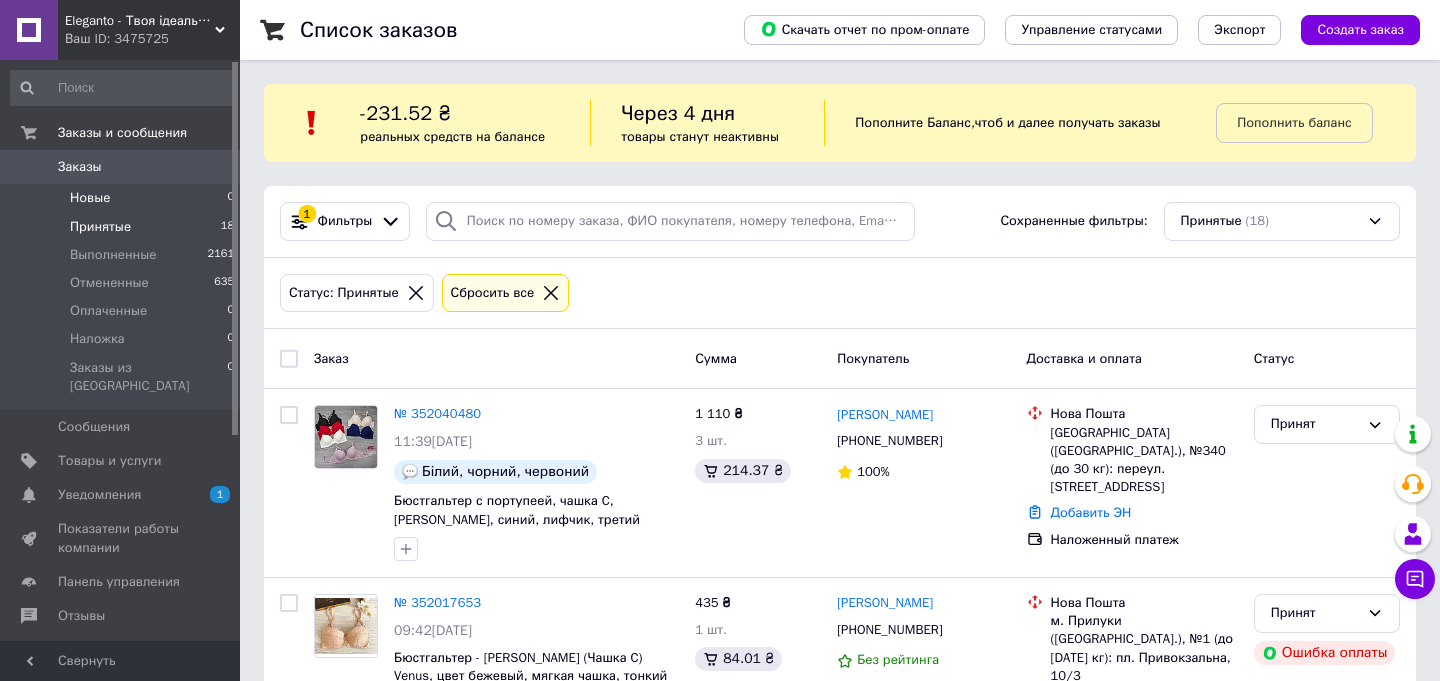 click on "Новые" at bounding box center [90, 198] 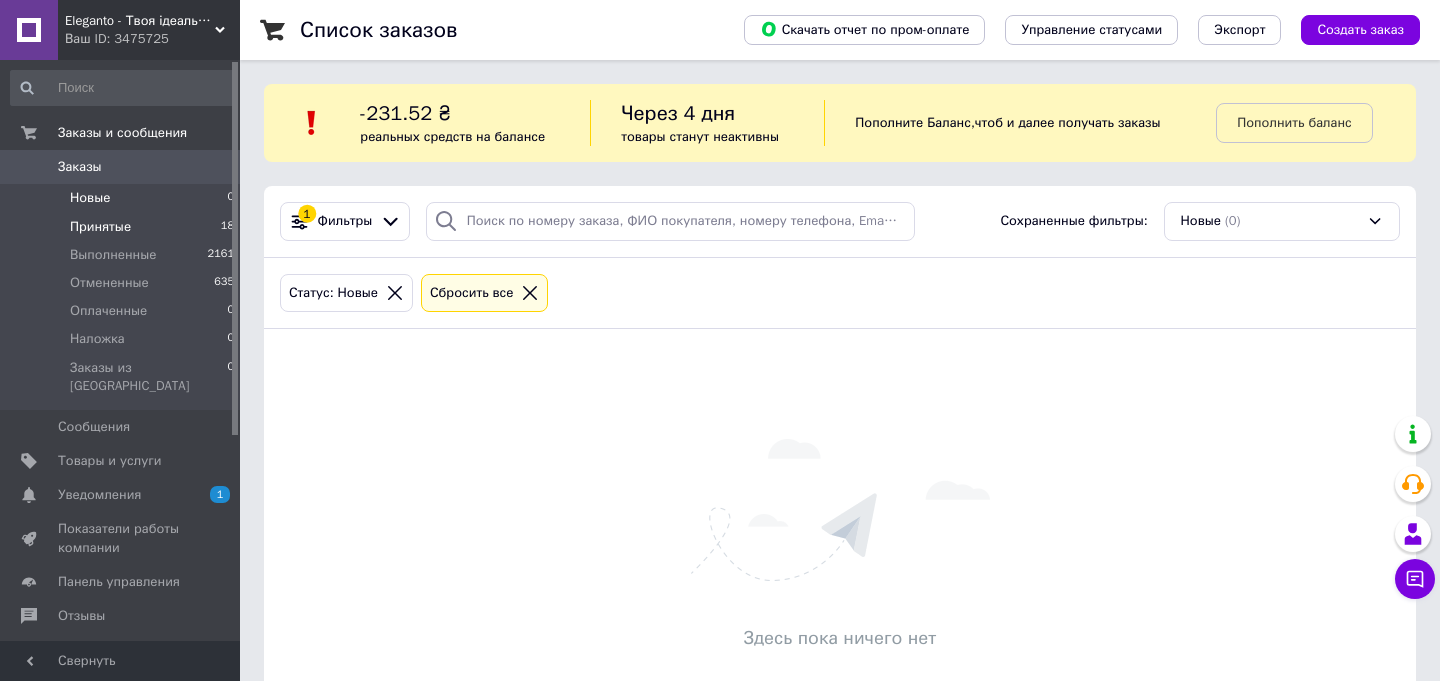 click on "Принятые" at bounding box center [100, 227] 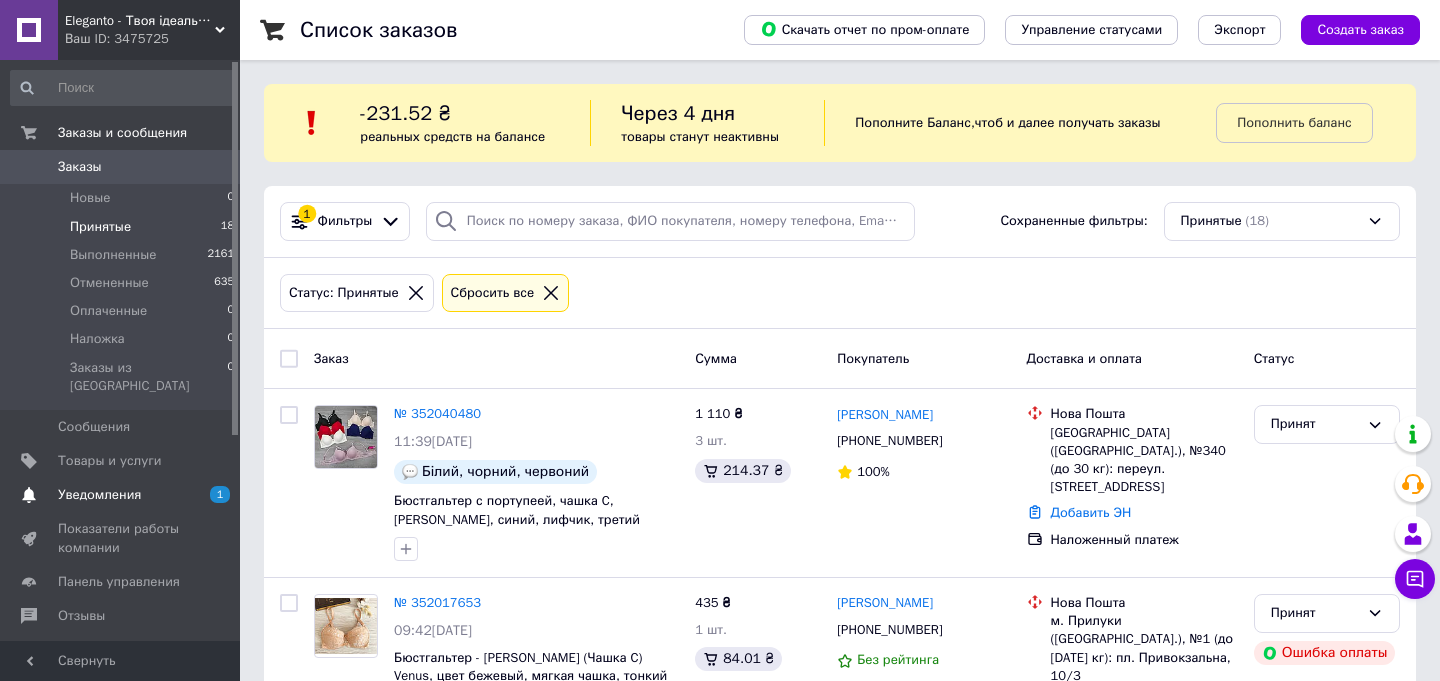click on "Уведомления 1 0" at bounding box center [123, 495] 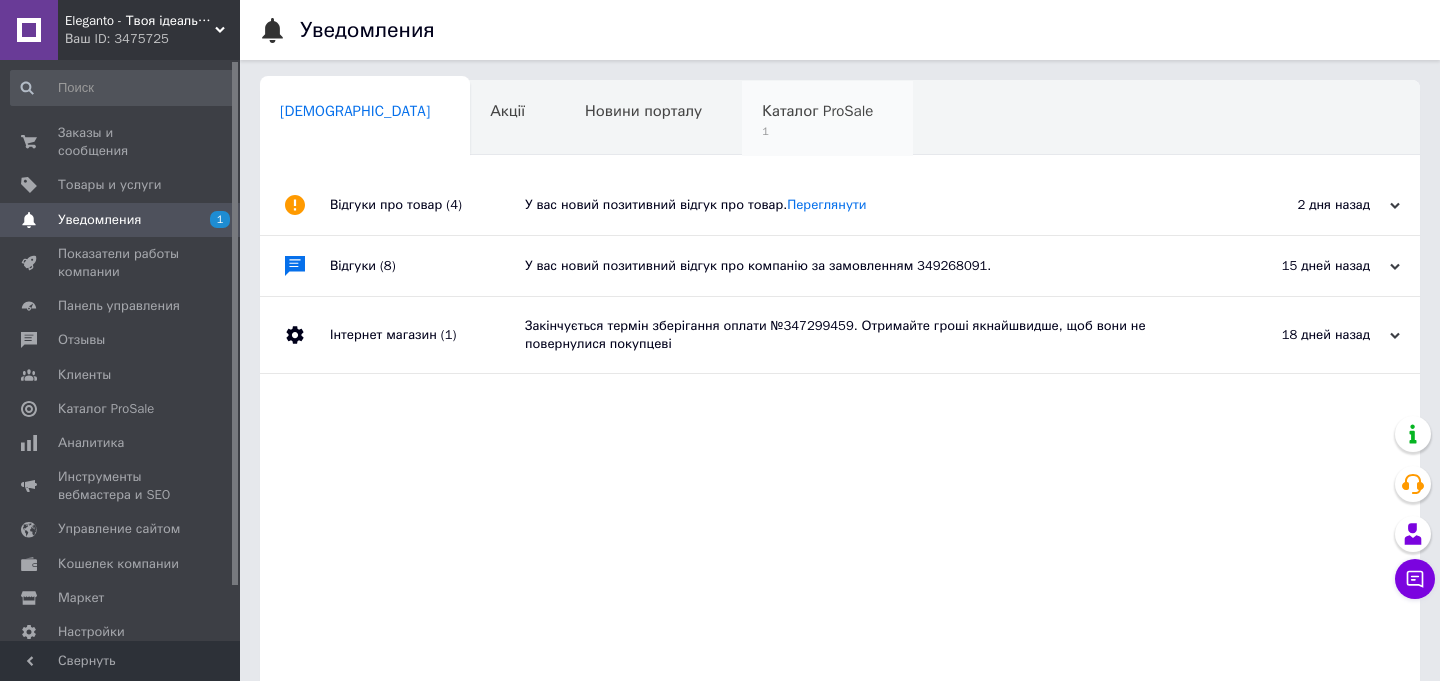 click on "Каталог ProSale" at bounding box center [817, 111] 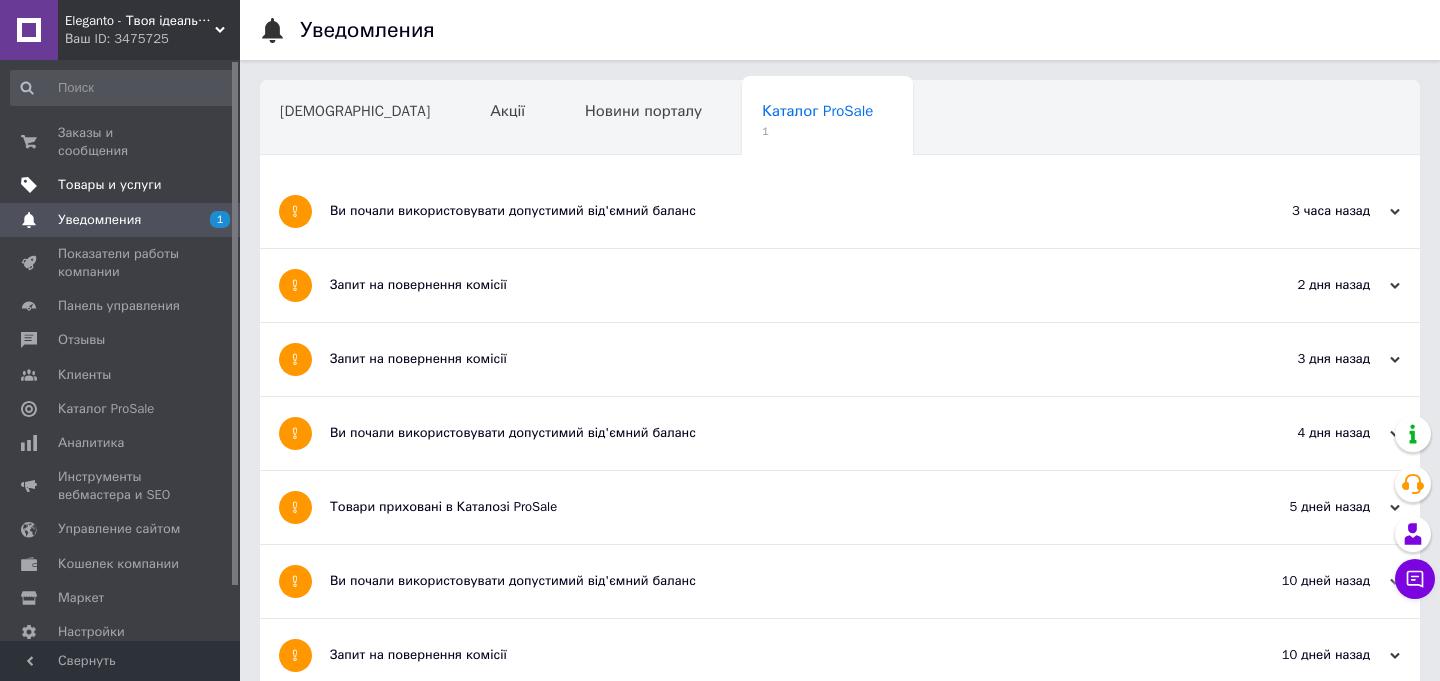 click on "Товары и услуги" at bounding box center [110, 185] 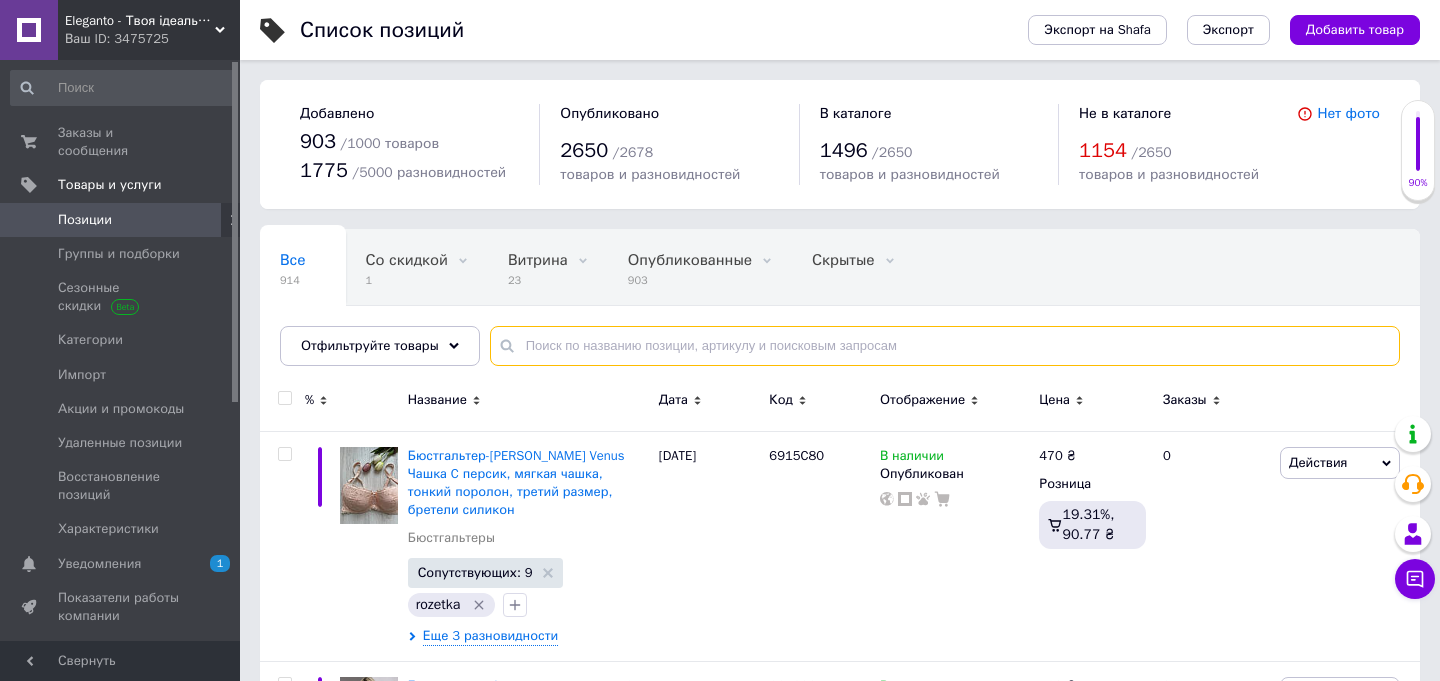 click at bounding box center [945, 346] 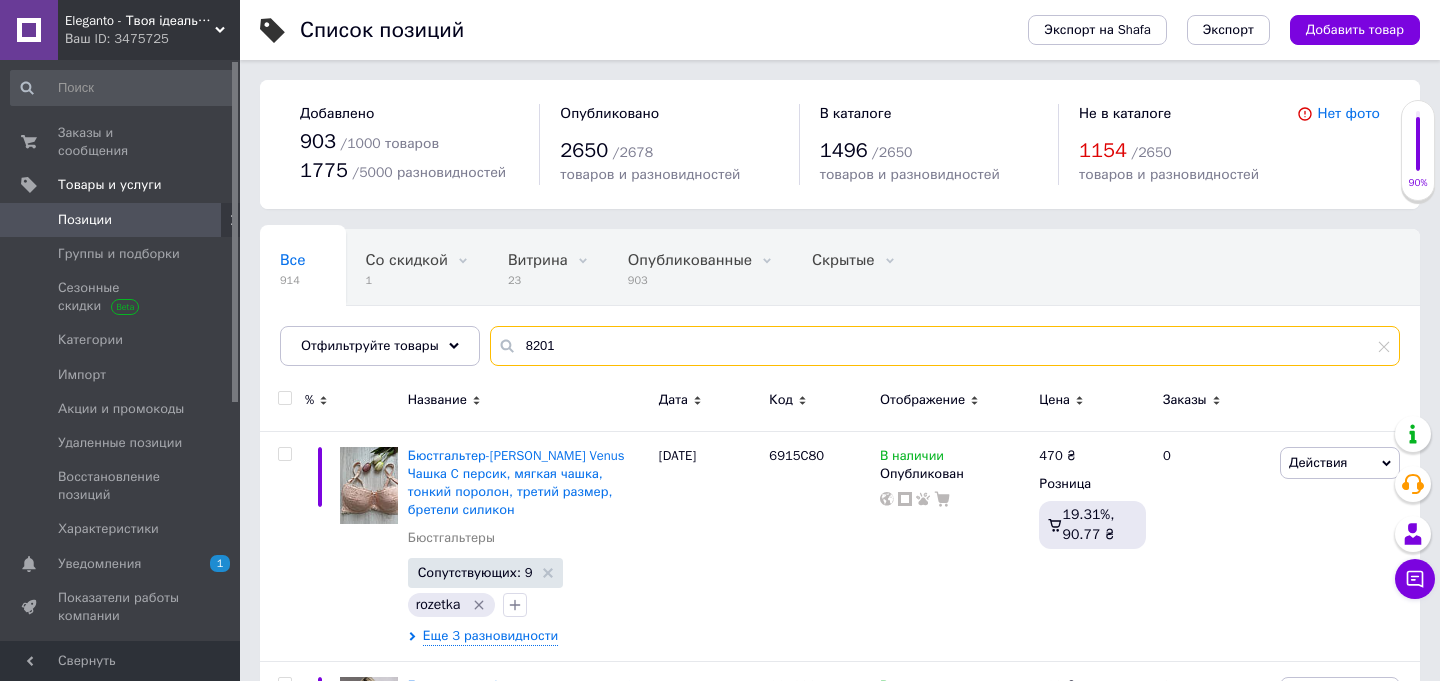 type on "8201" 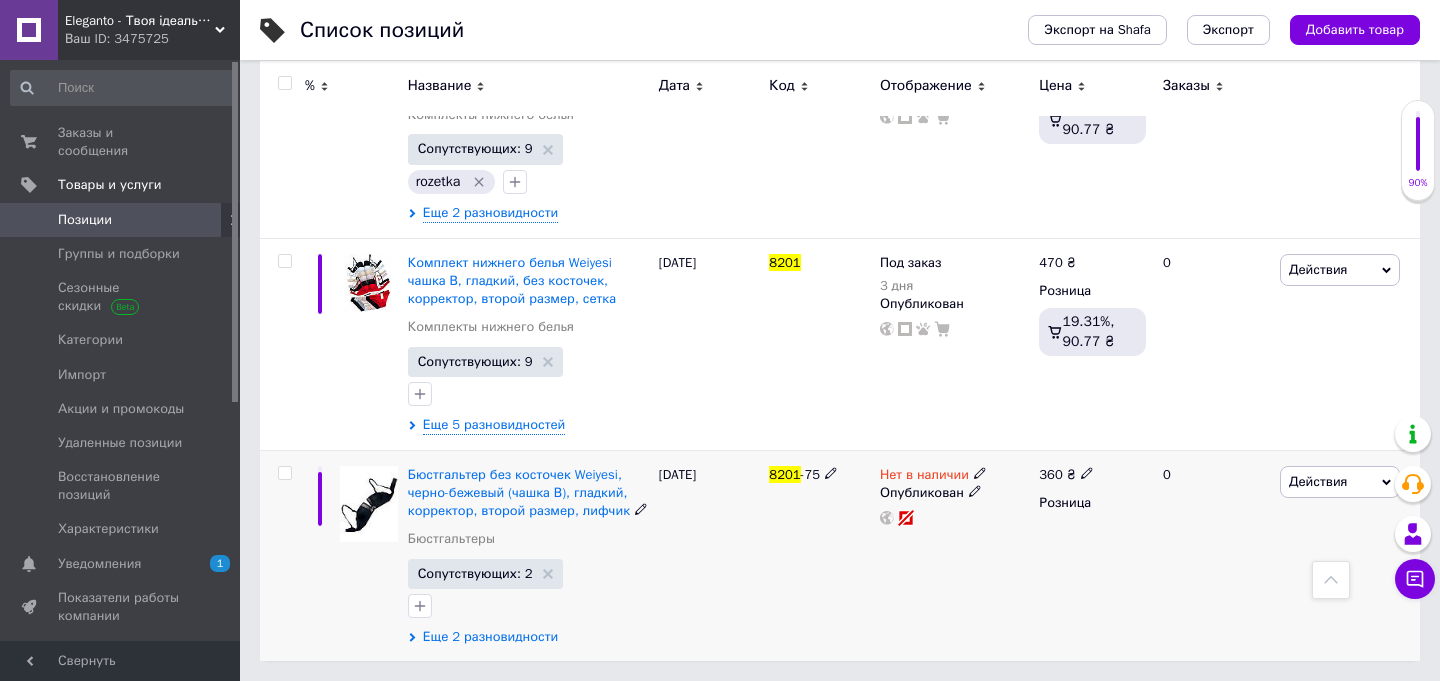 scroll, scrollTop: 405, scrollLeft: 0, axis: vertical 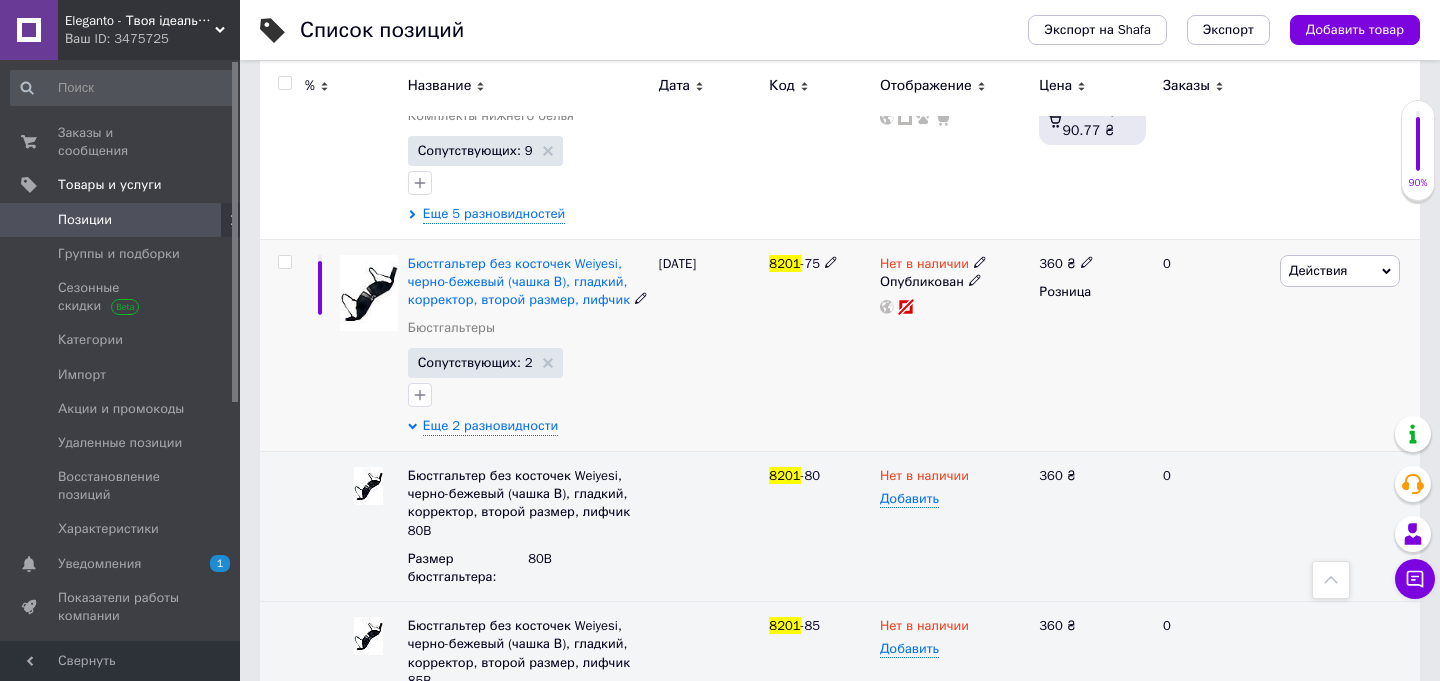 click on "Действия" at bounding box center (1340, 271) 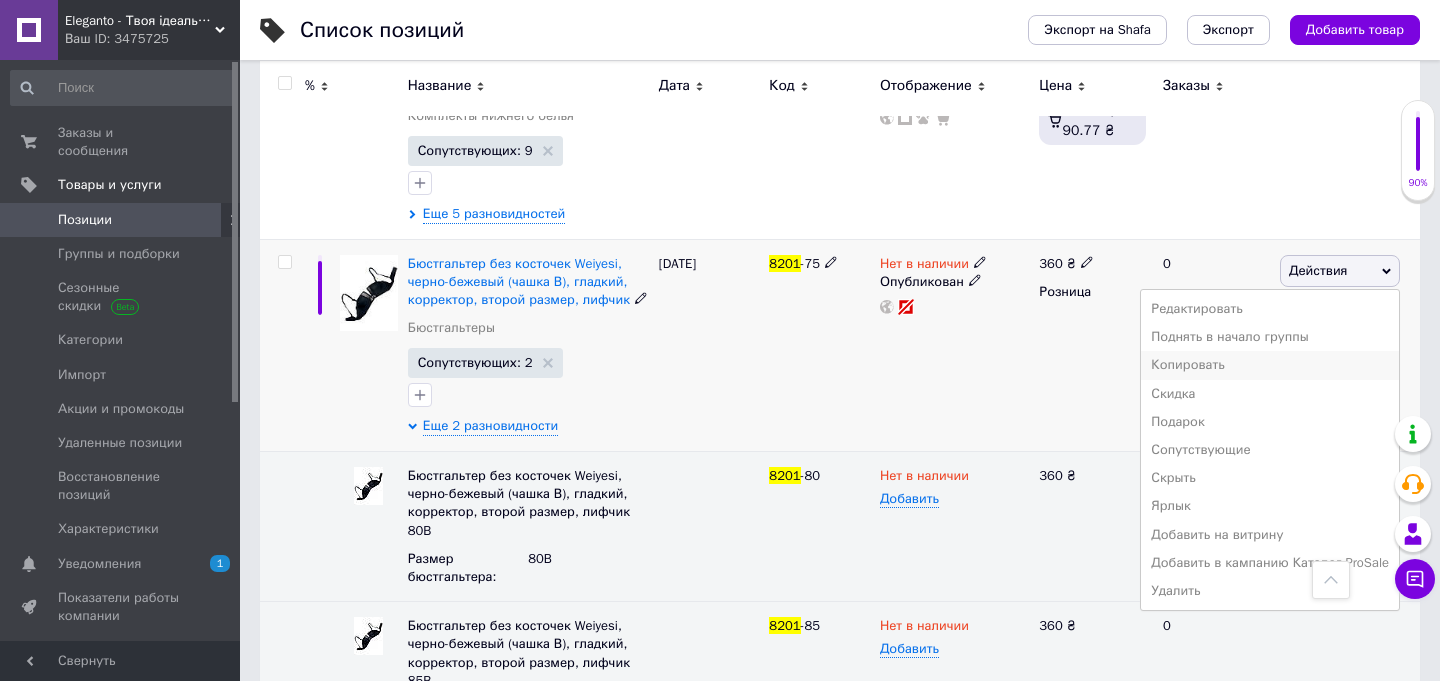 click on "Копировать" at bounding box center (1270, 365) 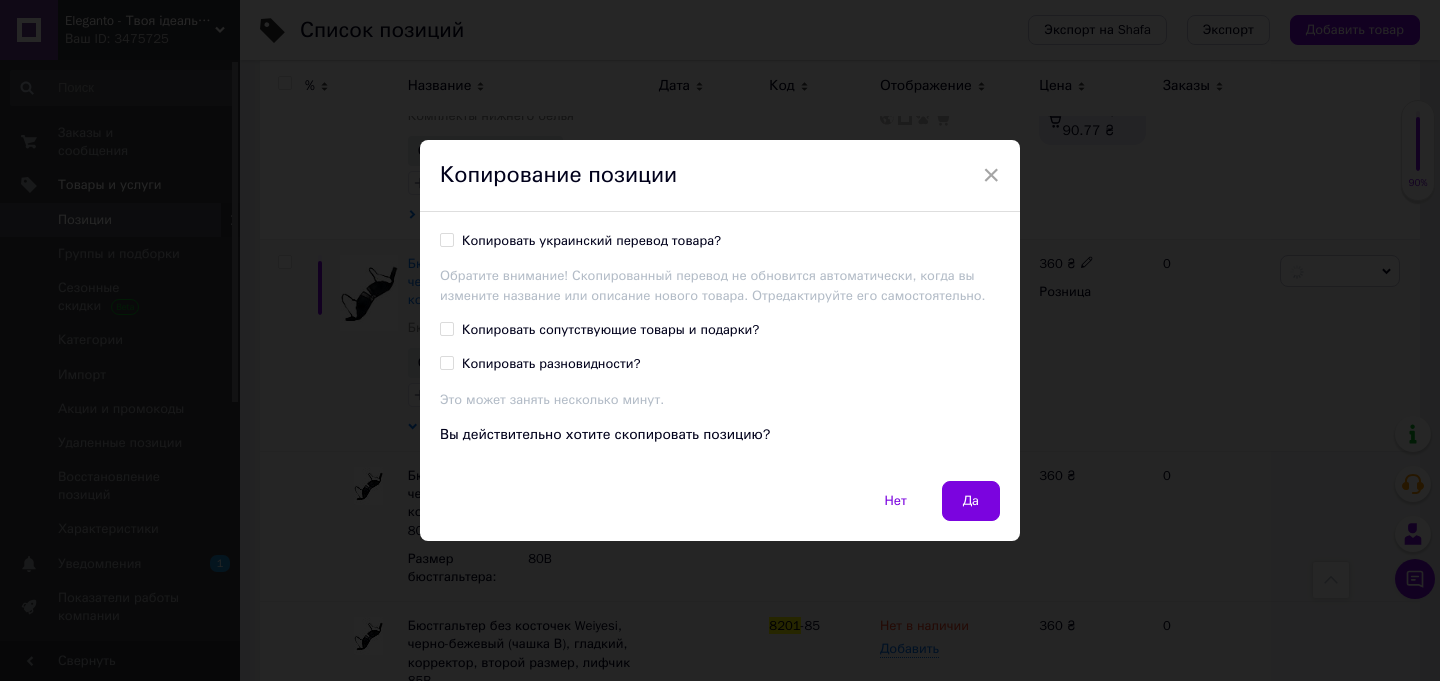 click on "Копировать украинский перевод товара?" at bounding box center (591, 241) 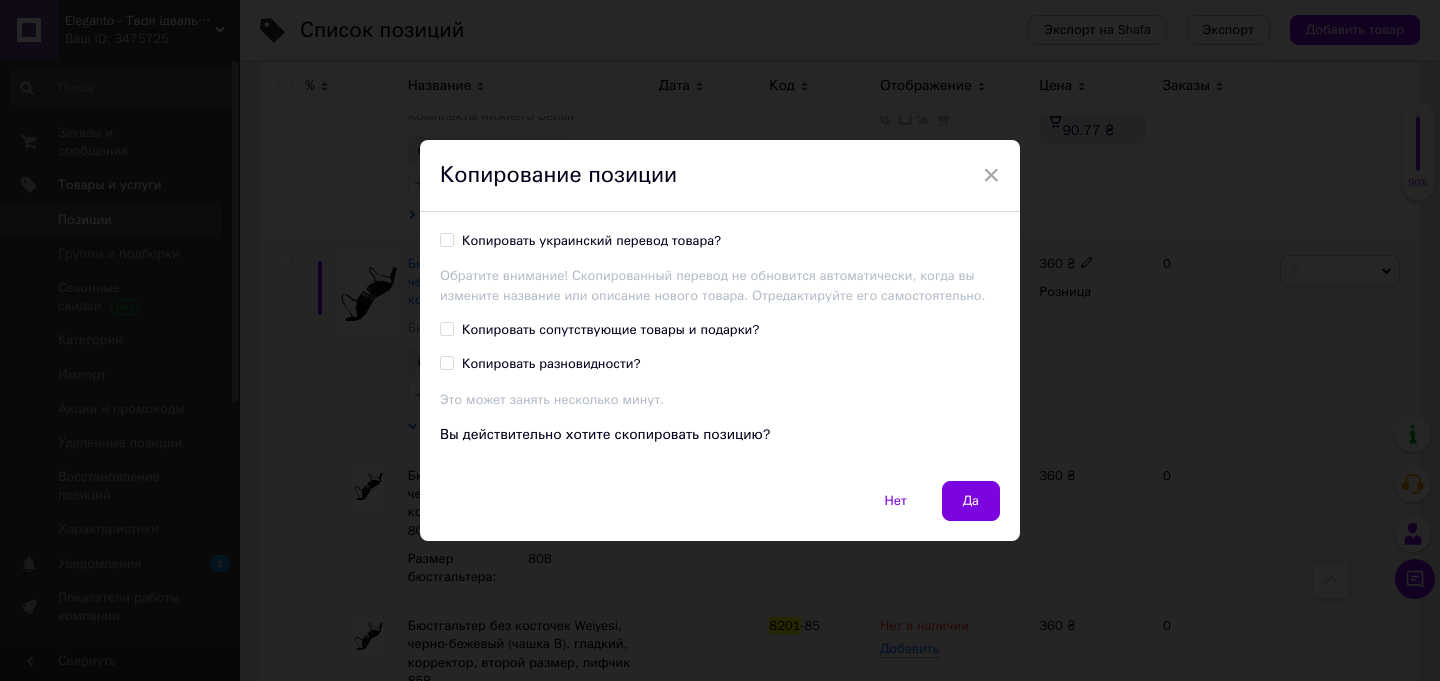 click on "Копировать украинский перевод товара?" at bounding box center (446, 239) 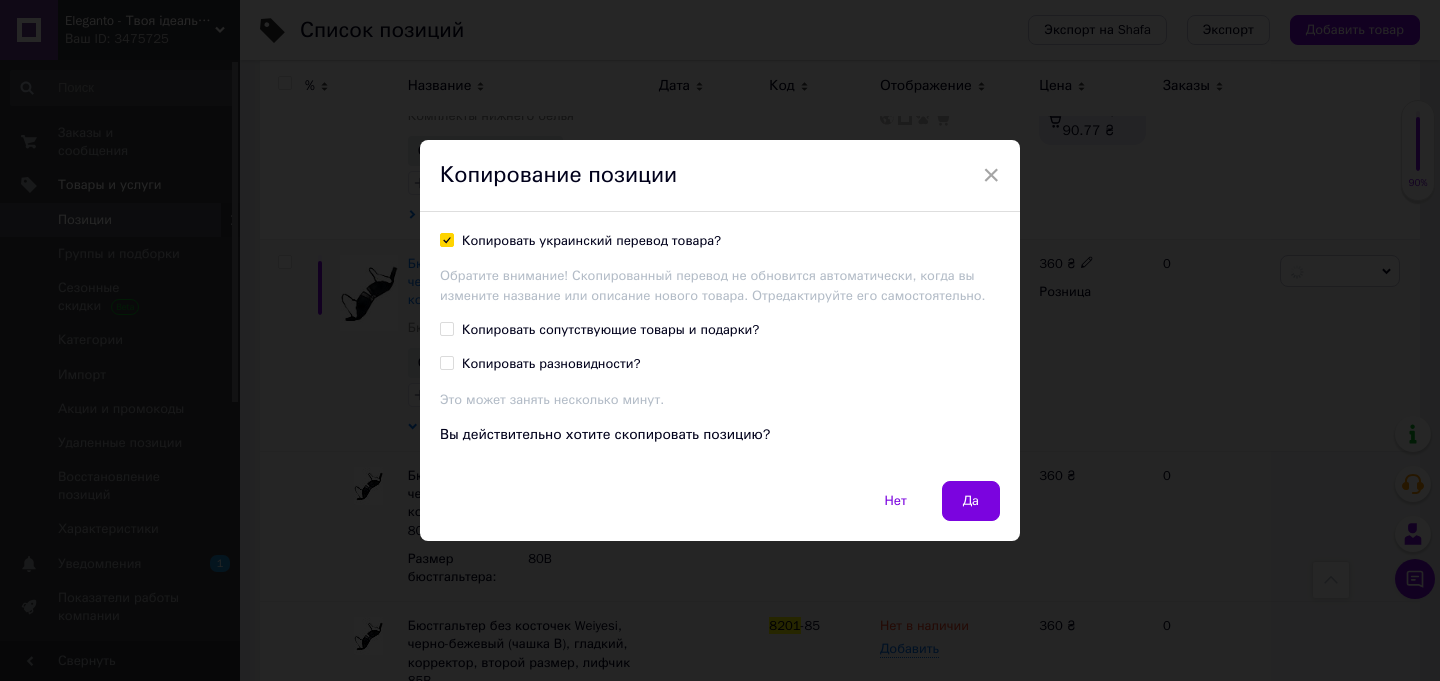 checkbox on "true" 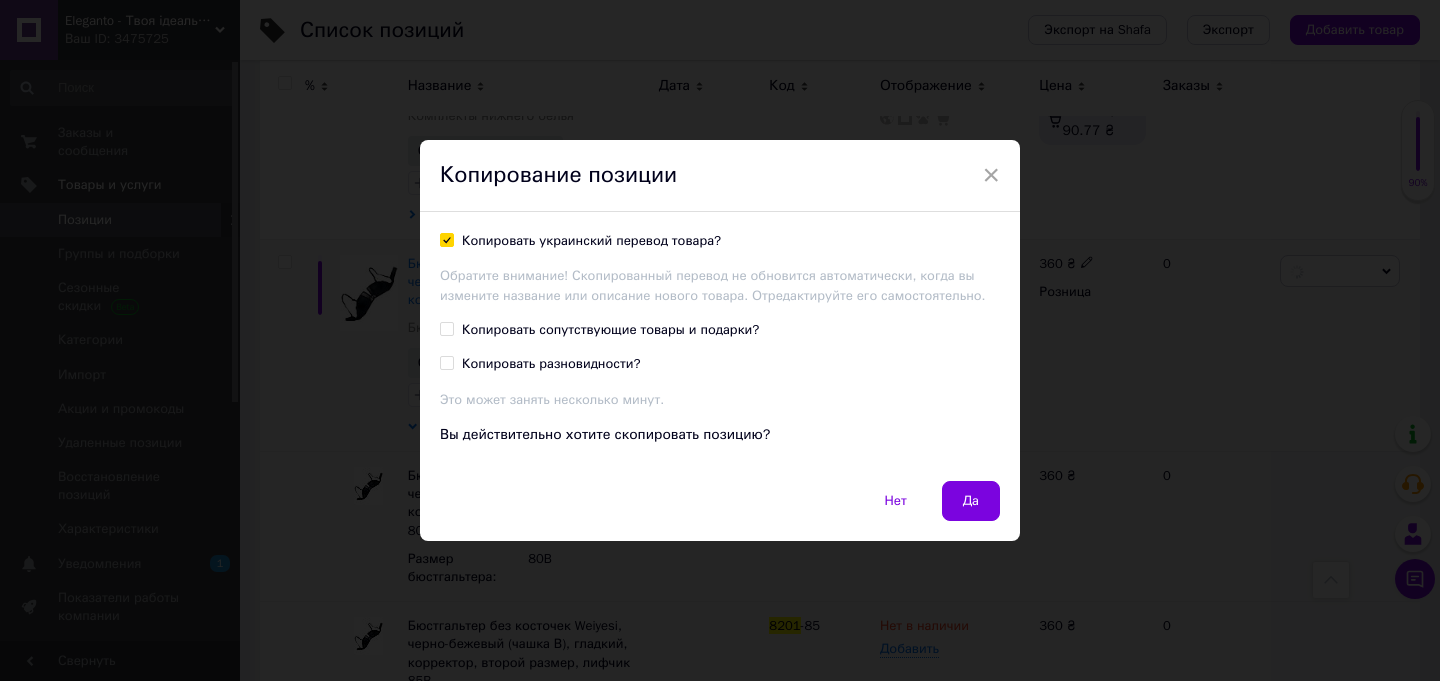 click on "Копировать сопутствующие товары и подарки?" at bounding box center [610, 330] 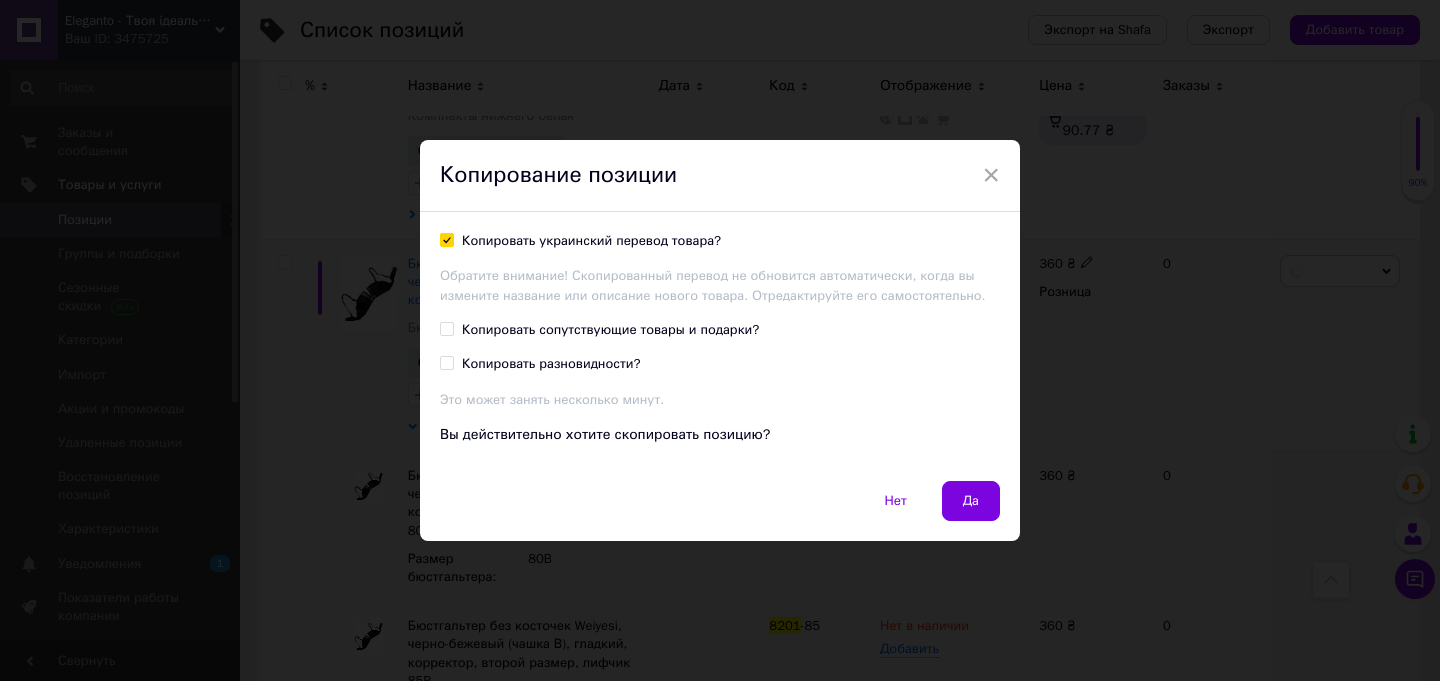 click on "Копировать сопутствующие товары и подарки?" at bounding box center [446, 328] 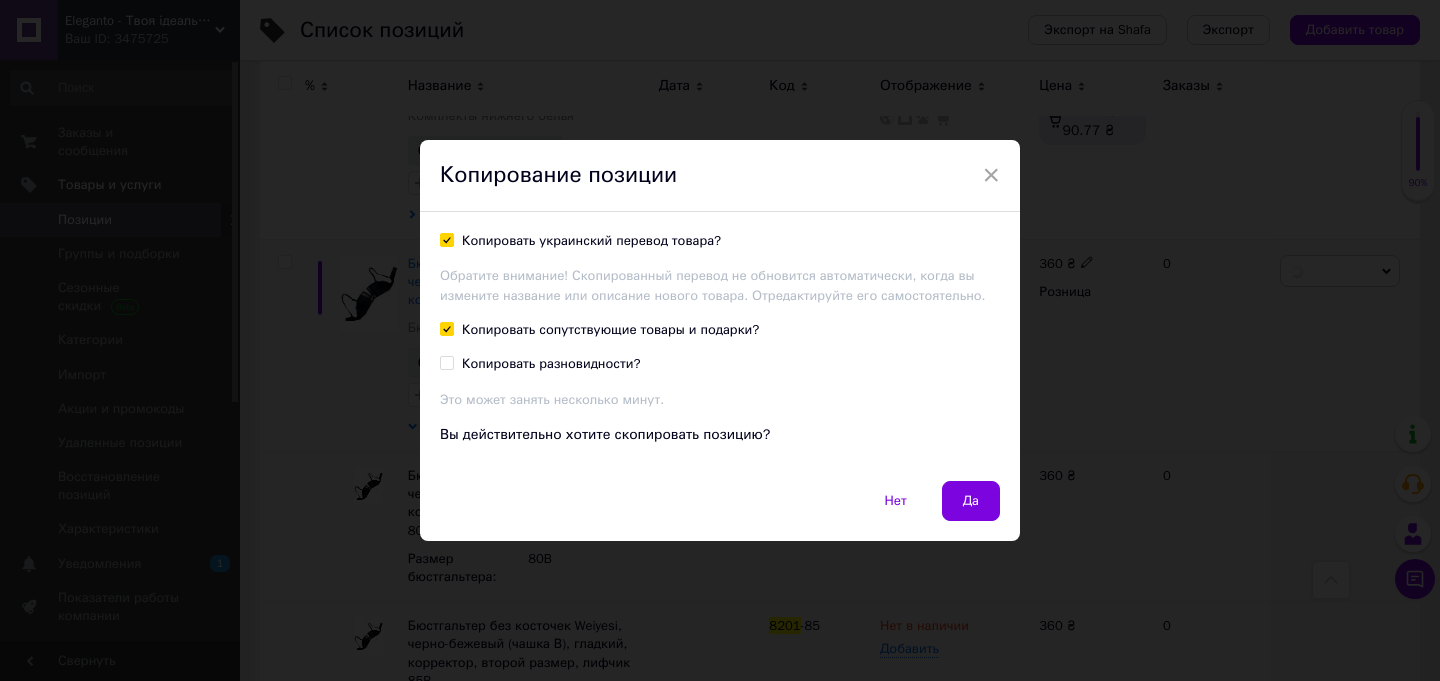 checkbox on "true" 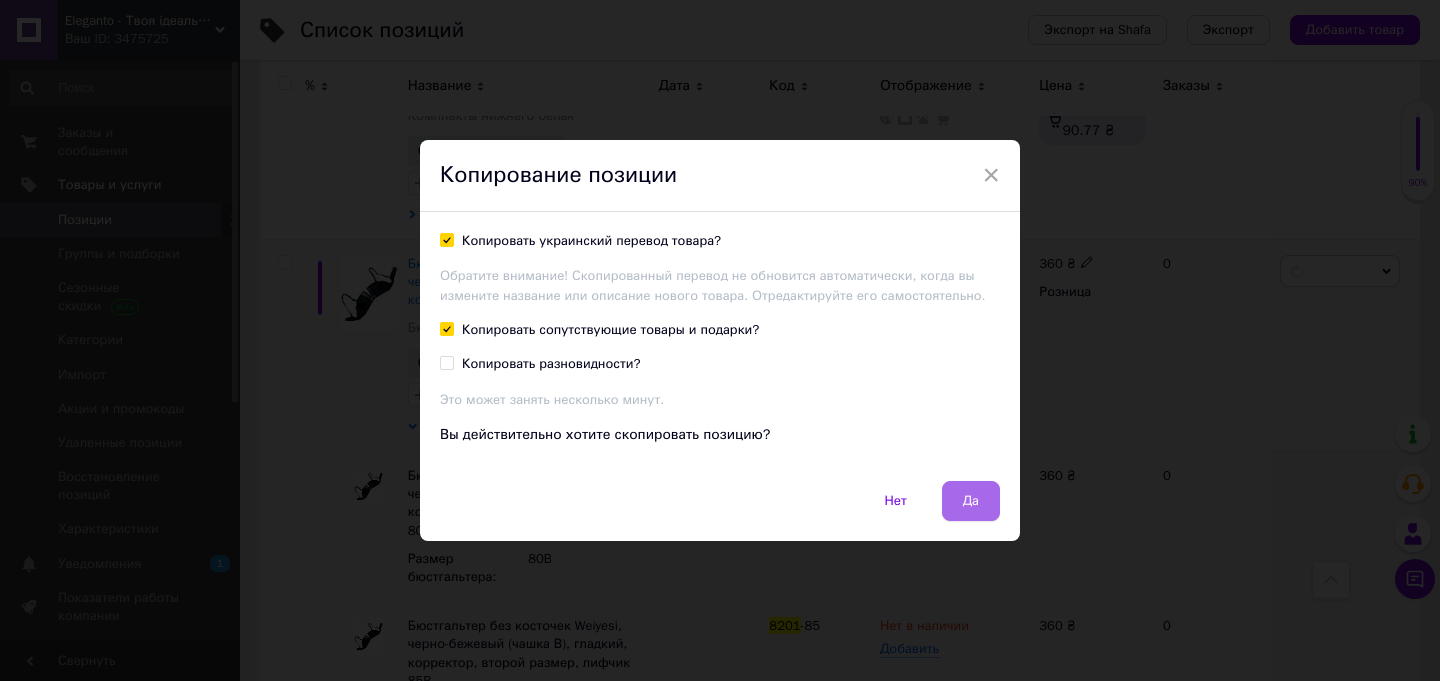 click on "Да" at bounding box center (971, 501) 